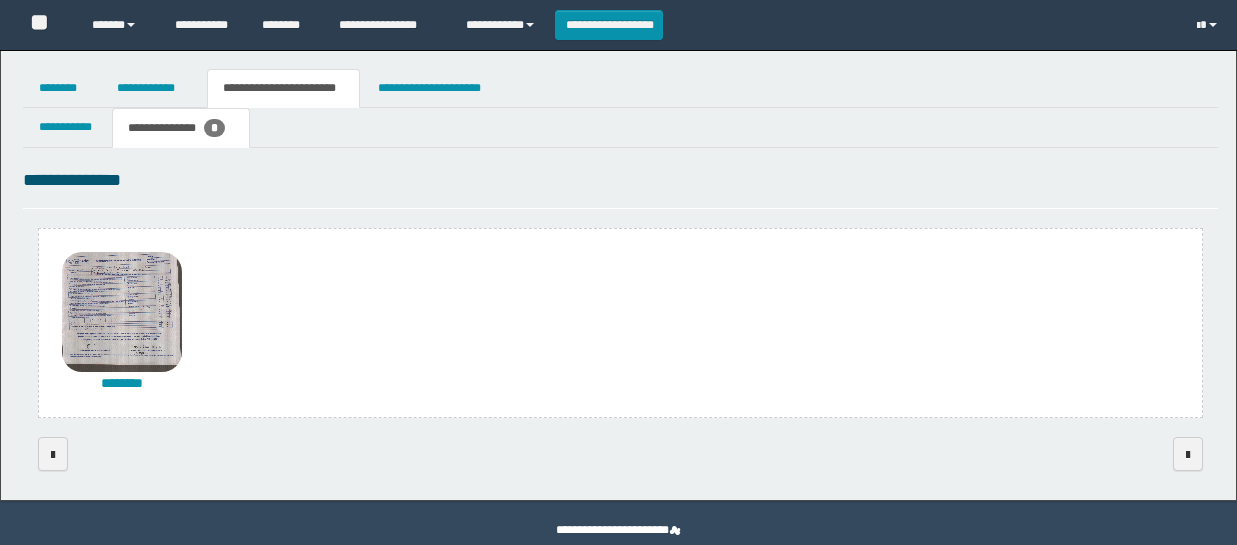 scroll, scrollTop: 0, scrollLeft: 0, axis: both 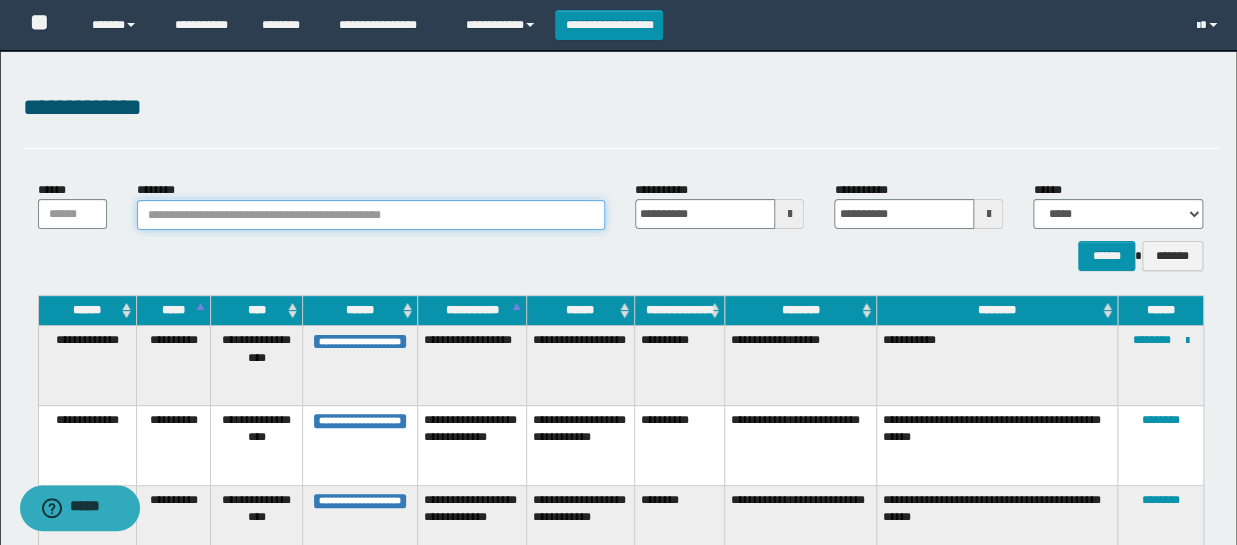 click on "********" at bounding box center (371, 215) 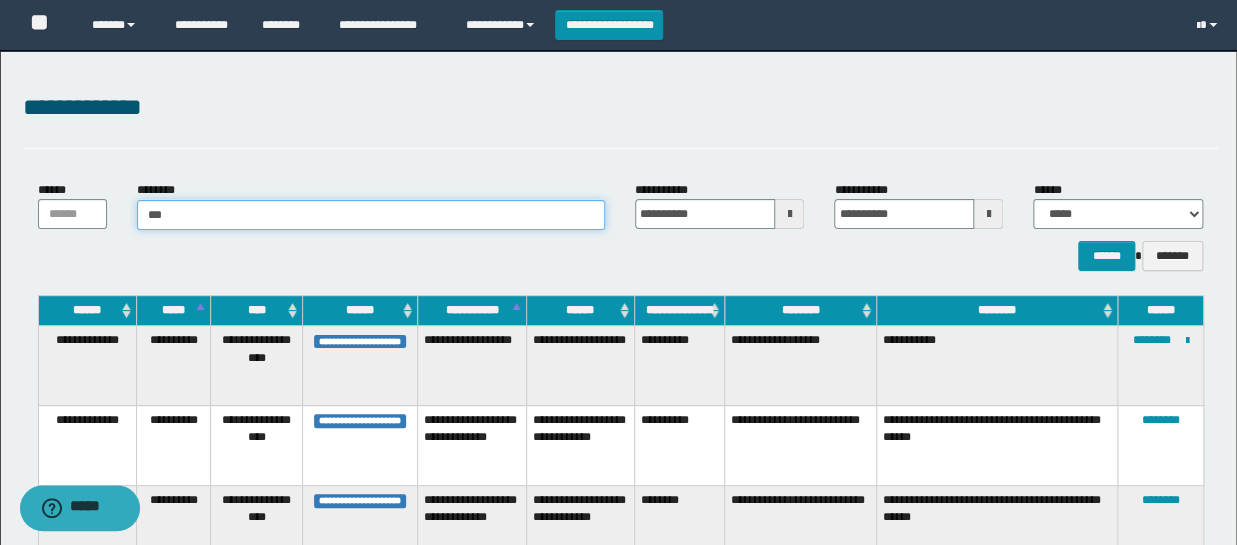 type on "****" 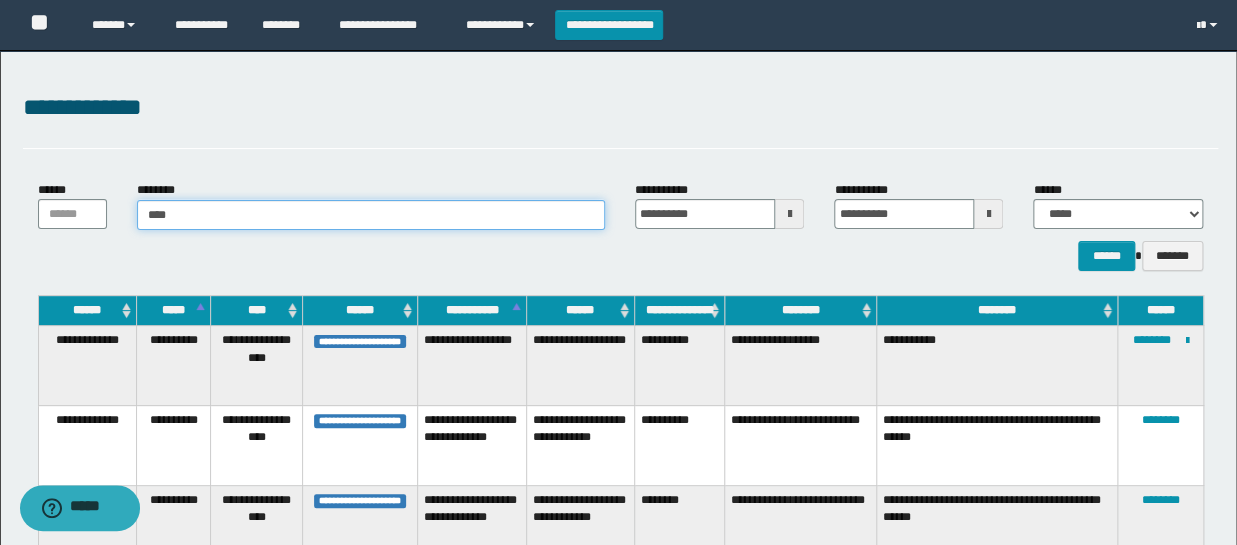 type on "****" 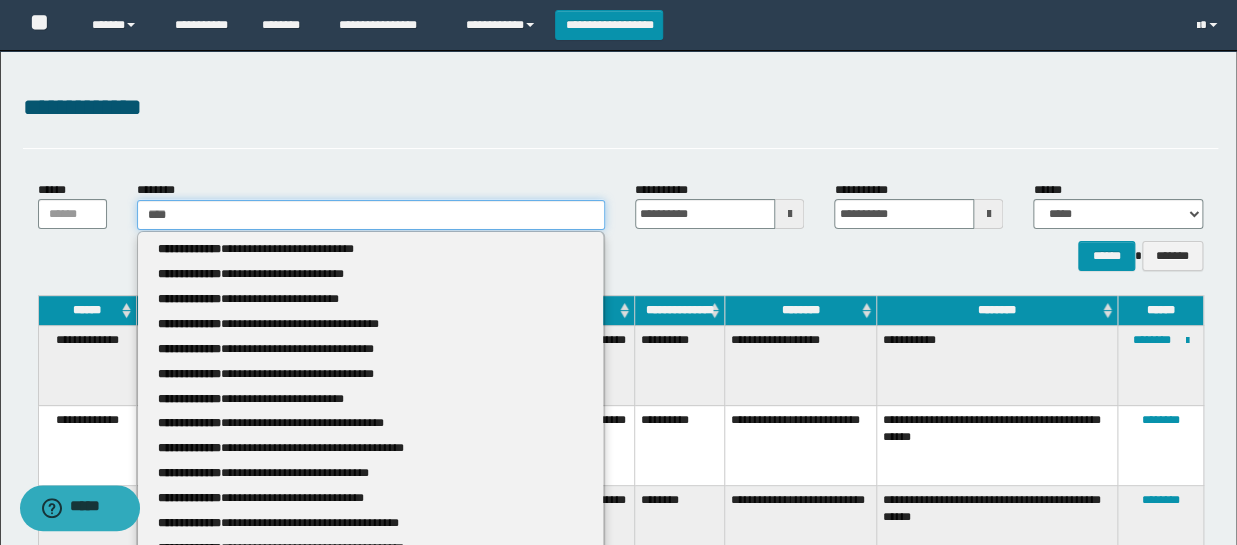 type 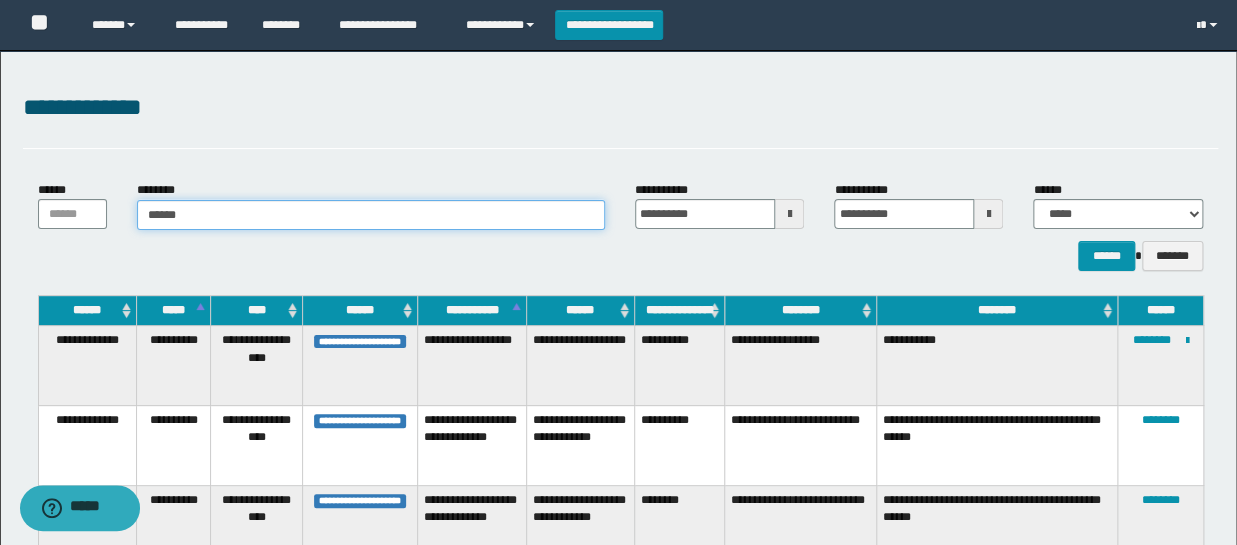 type on "*******" 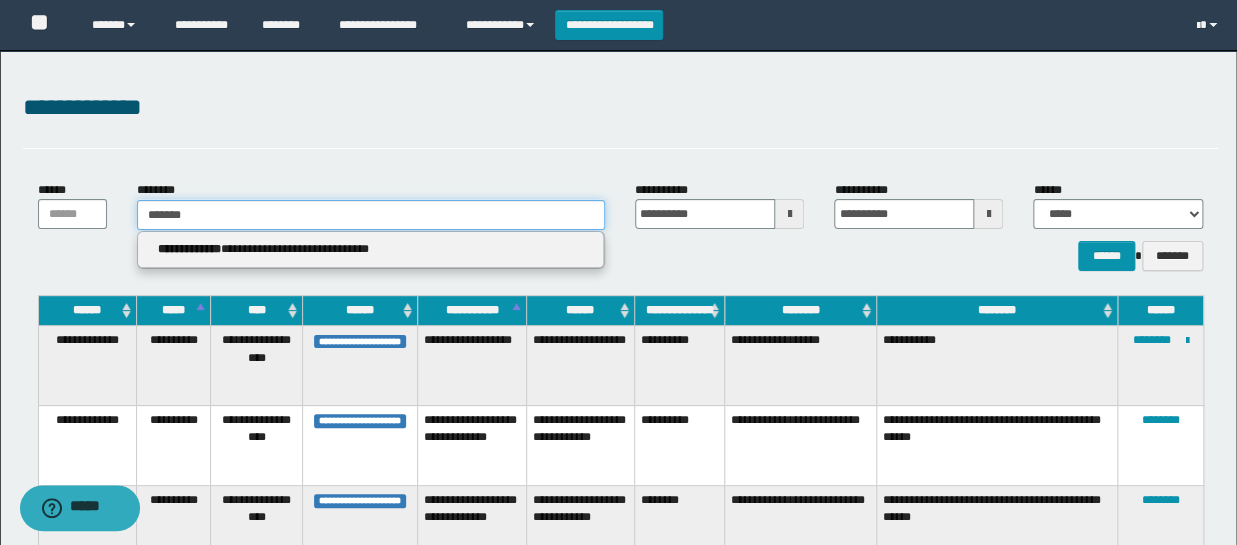 type on "*******" 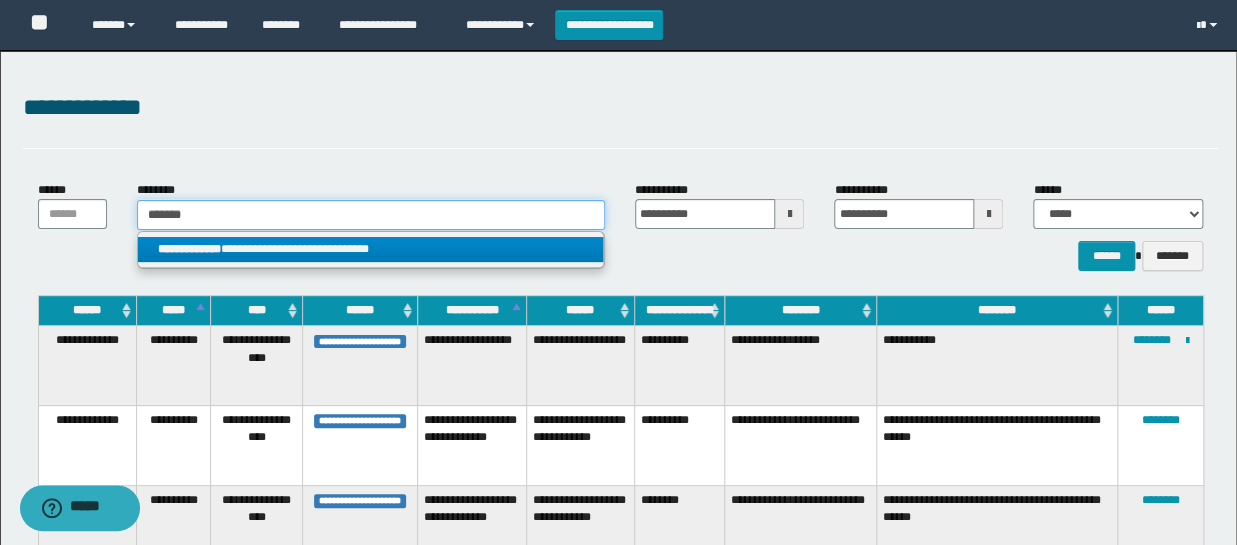 type on "*******" 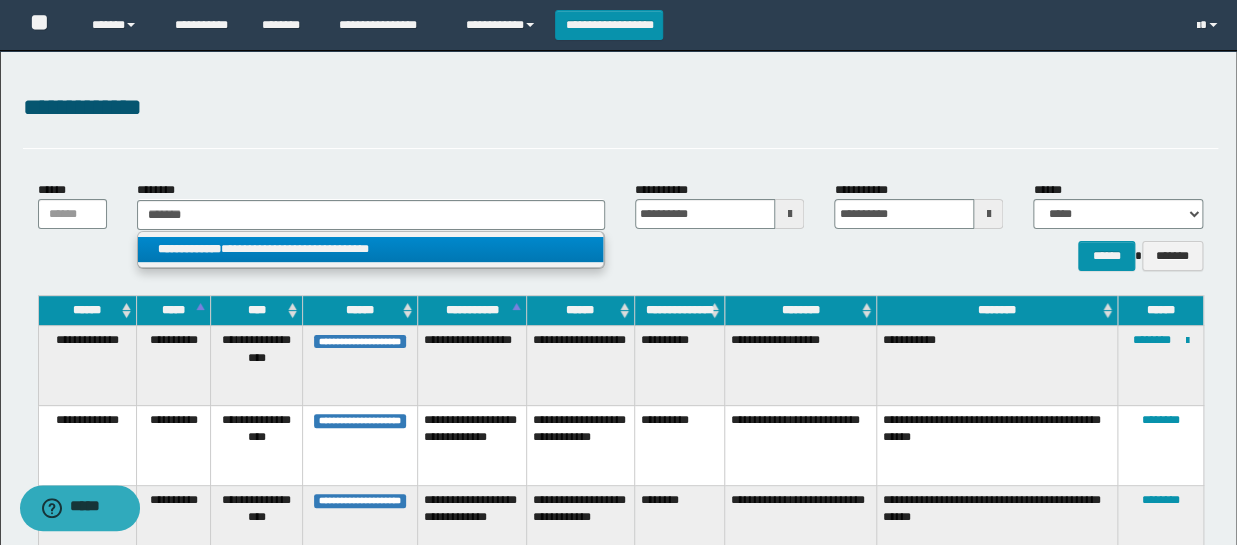 click on "**********" at bounding box center [370, 249] 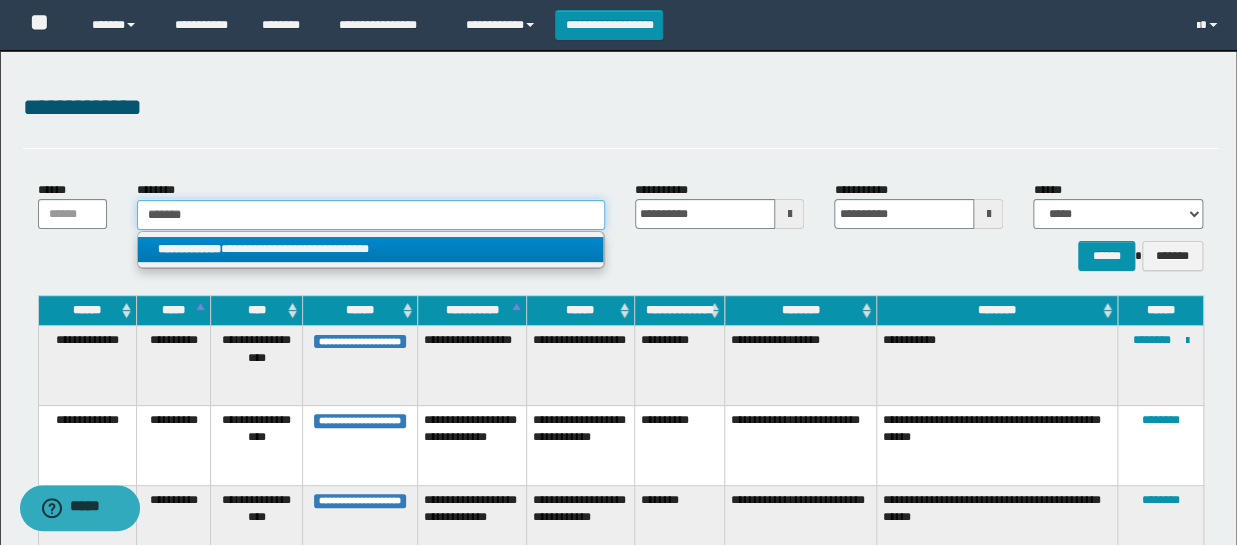 type 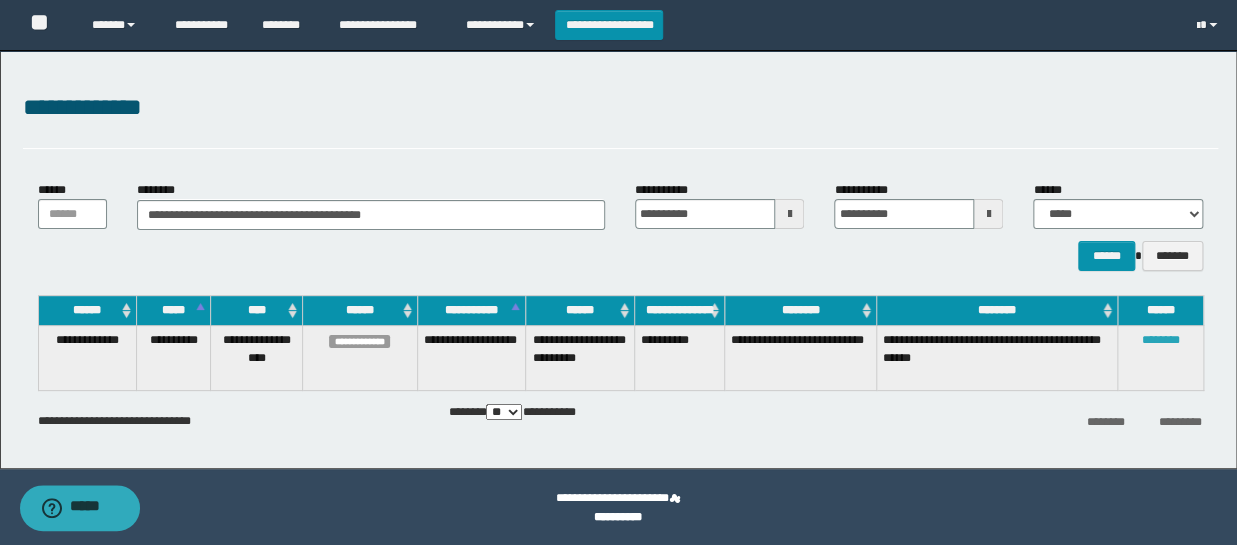 click on "********" at bounding box center [1161, 340] 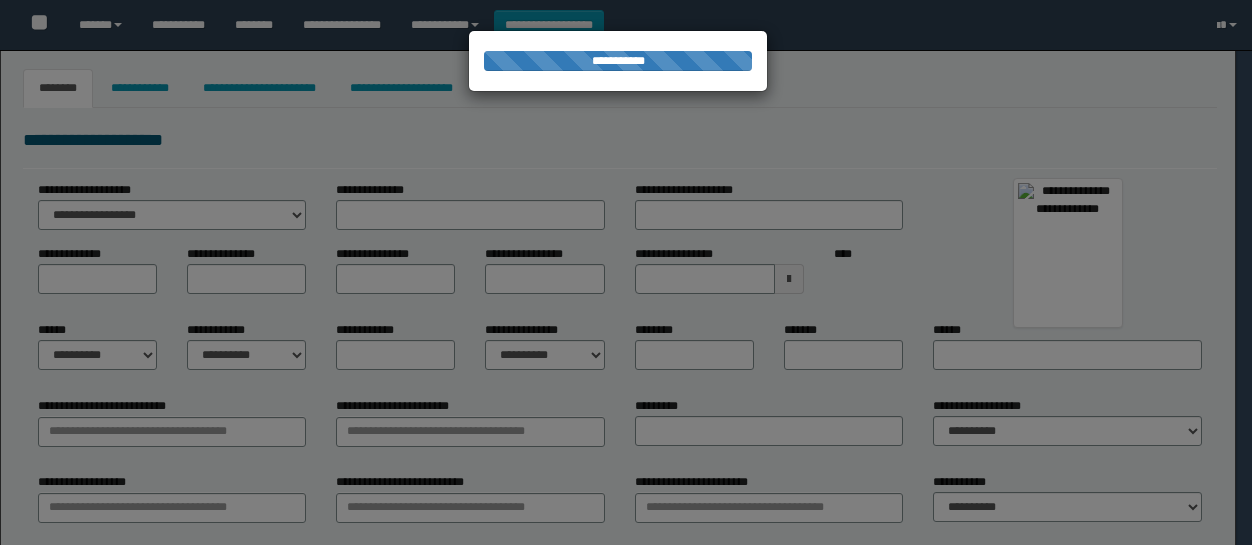 type on "*****" 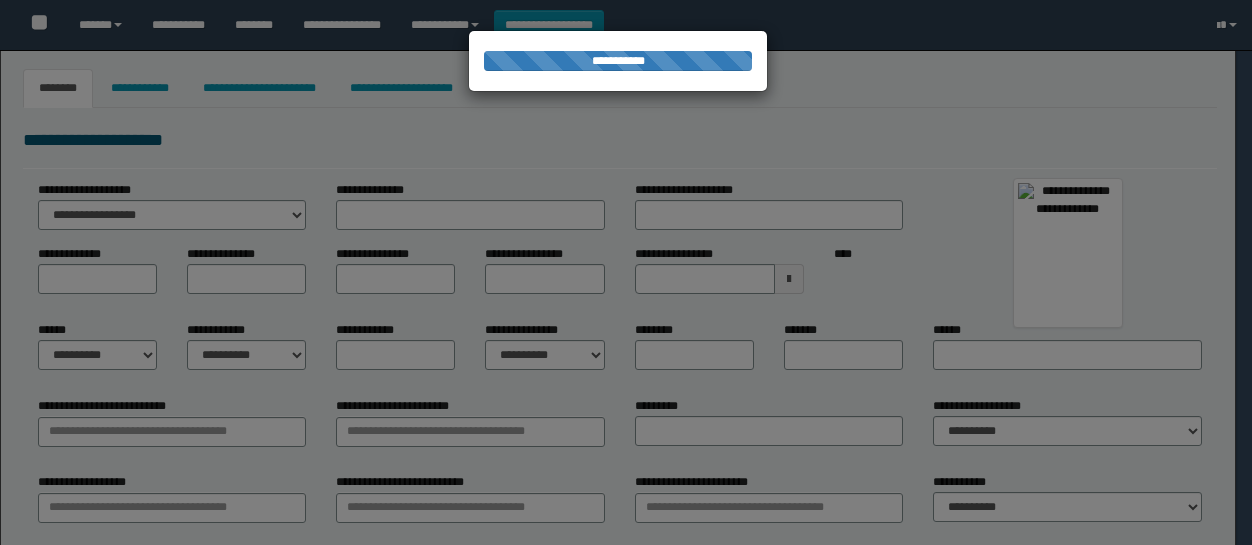 type on "********" 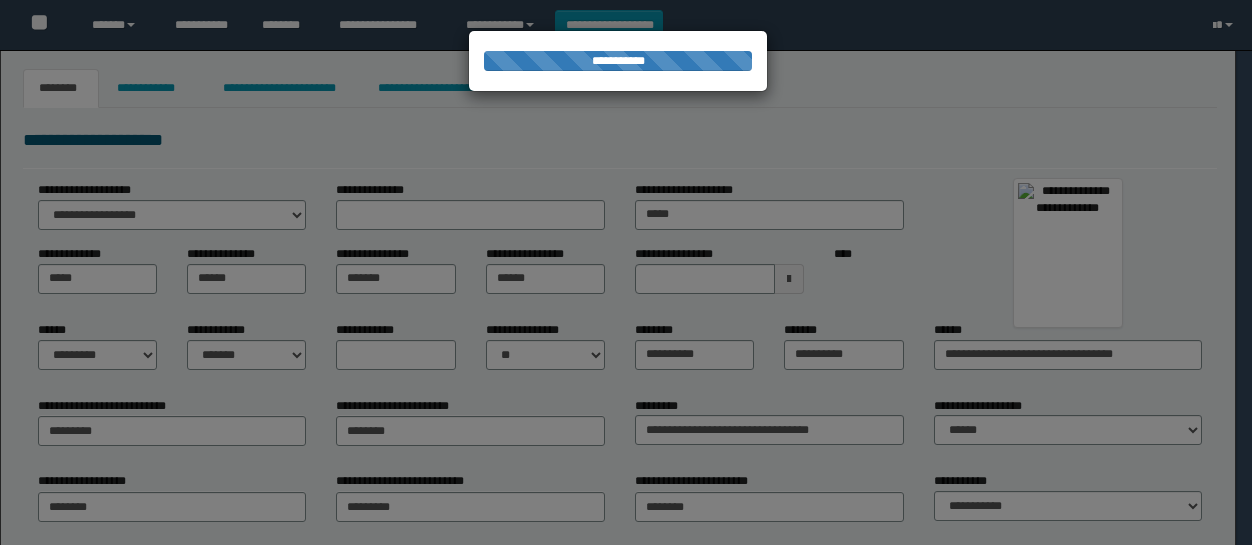 scroll, scrollTop: 0, scrollLeft: 0, axis: both 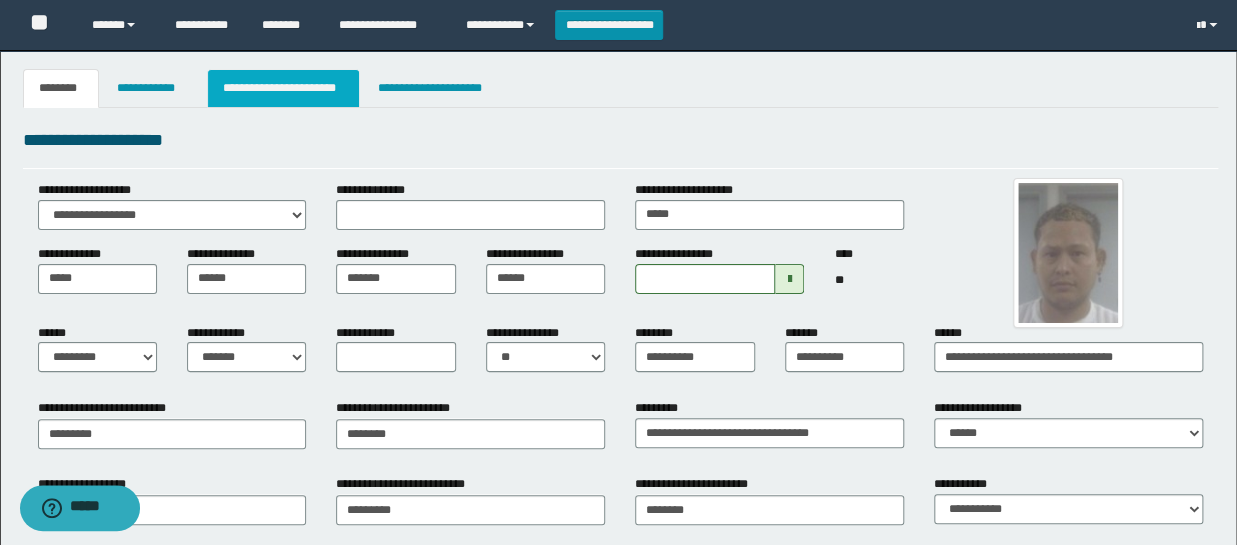 click on "**********" at bounding box center (284, 88) 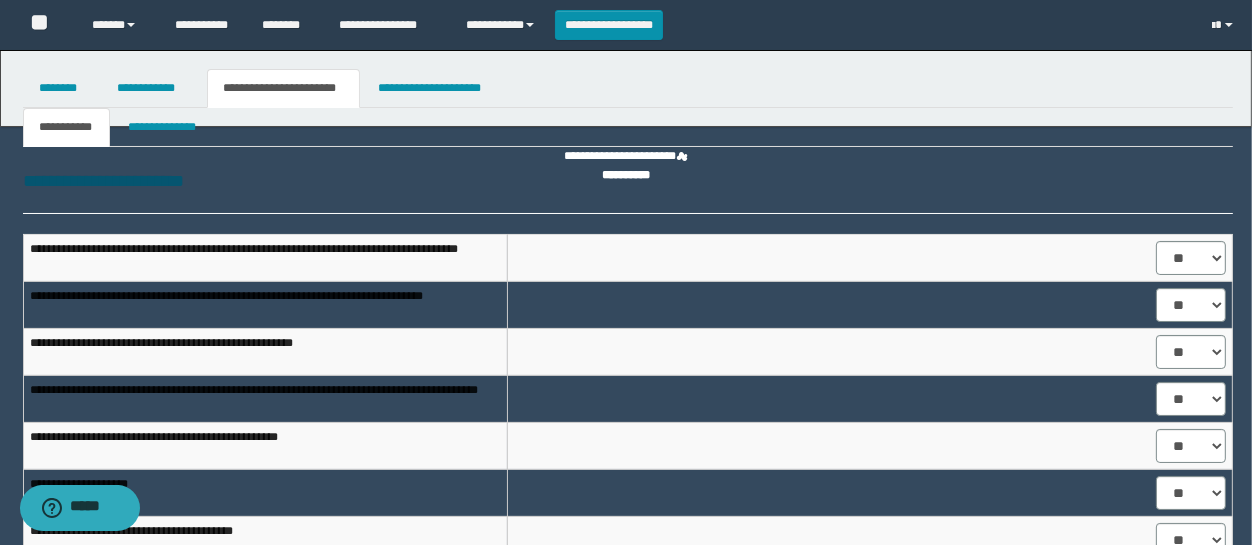select on "****" 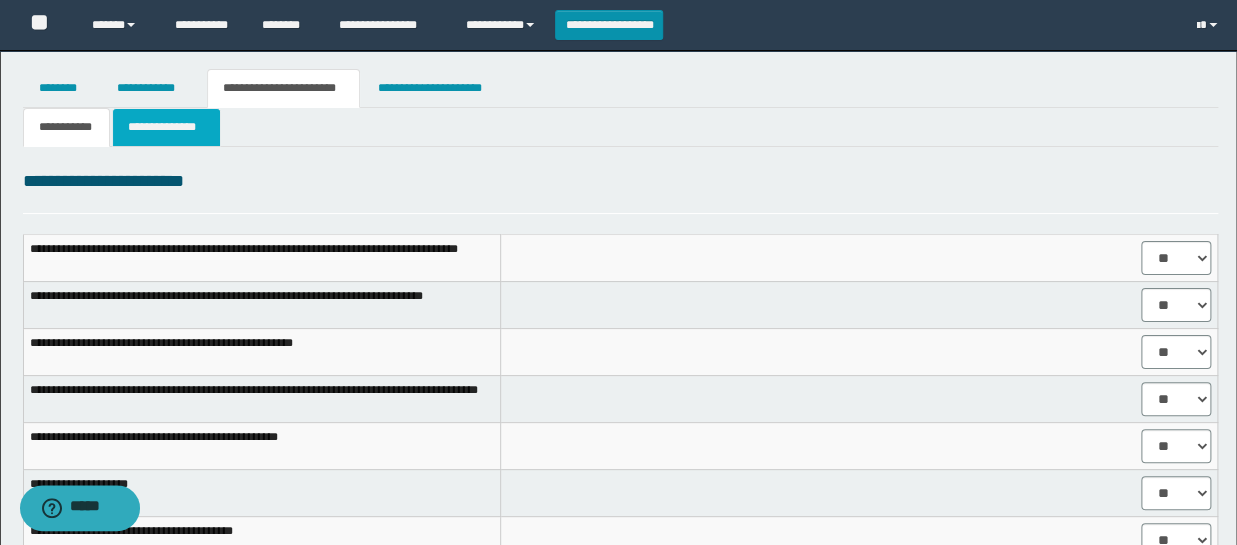 click on "**********" at bounding box center [166, 127] 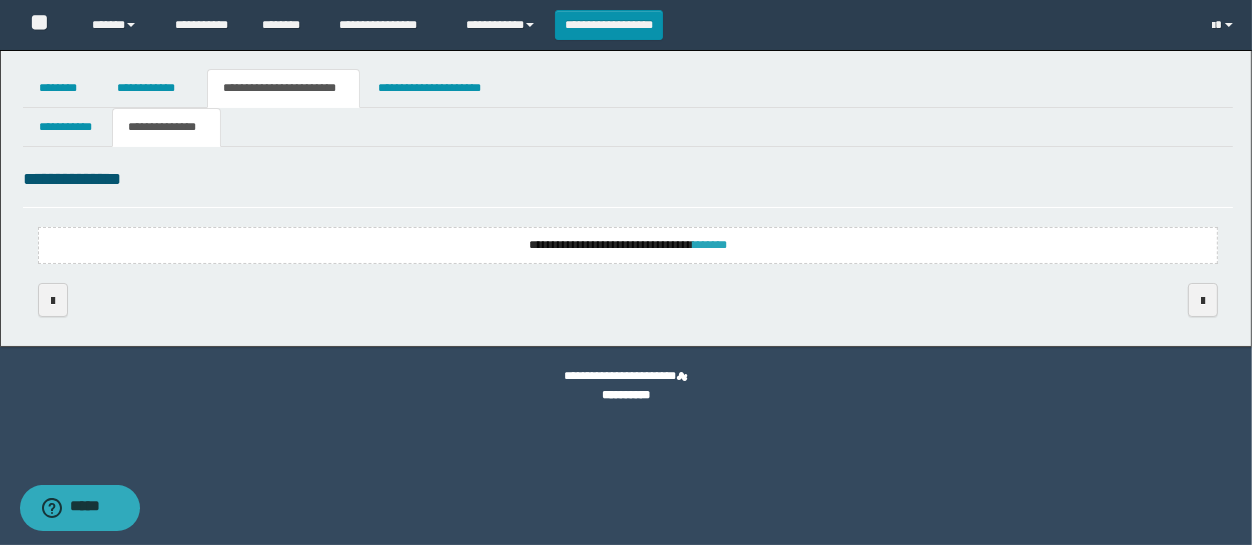 click on "*******" at bounding box center [710, 245] 